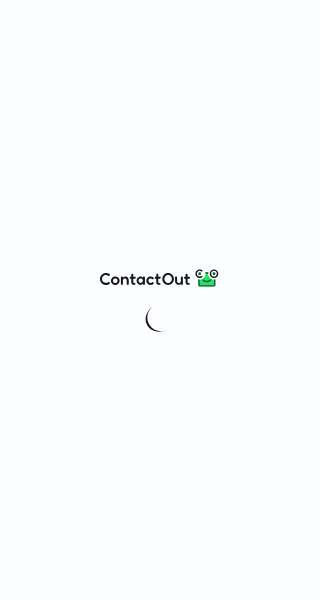scroll, scrollTop: 0, scrollLeft: 0, axis: both 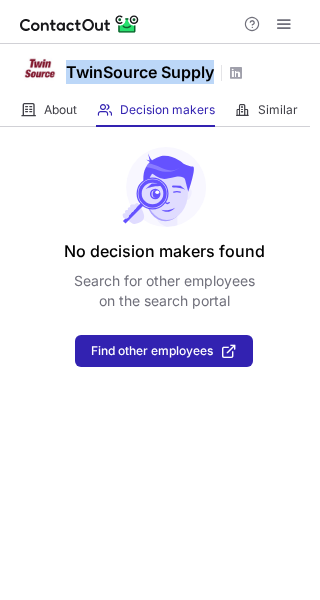 drag, startPoint x: 65, startPoint y: 75, endPoint x: 247, endPoint y: 76, distance: 182.00275 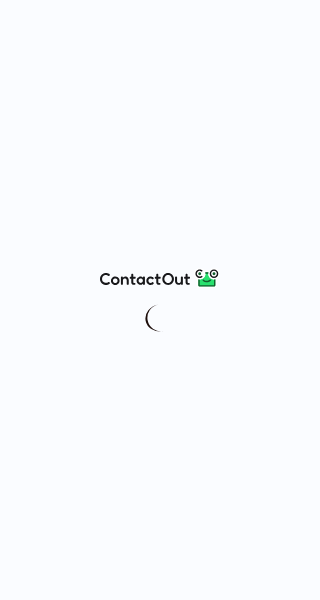 scroll, scrollTop: 0, scrollLeft: 0, axis: both 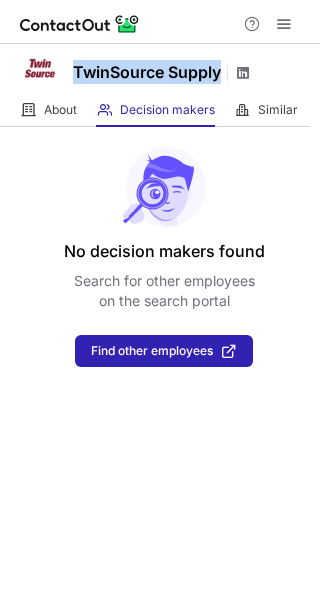 drag, startPoint x: 96, startPoint y: 77, endPoint x: 247, endPoint y: 73, distance: 151.05296 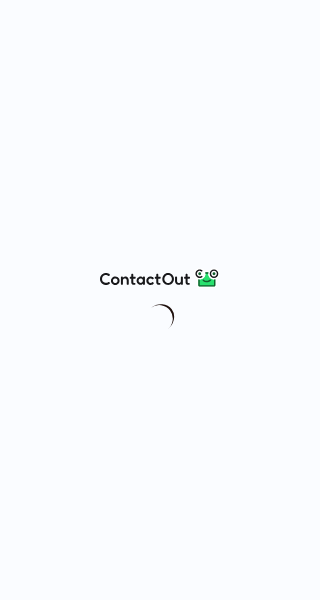 scroll, scrollTop: 0, scrollLeft: 0, axis: both 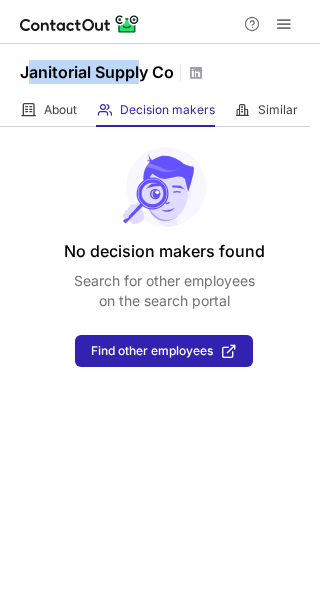 drag, startPoint x: 25, startPoint y: 74, endPoint x: 141, endPoint y: 74, distance: 116 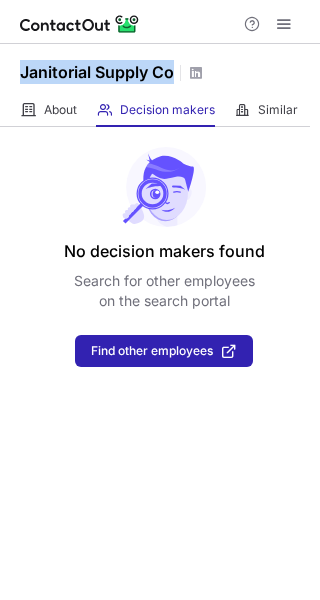 drag, startPoint x: 18, startPoint y: 69, endPoint x: 187, endPoint y: 80, distance: 169.3576 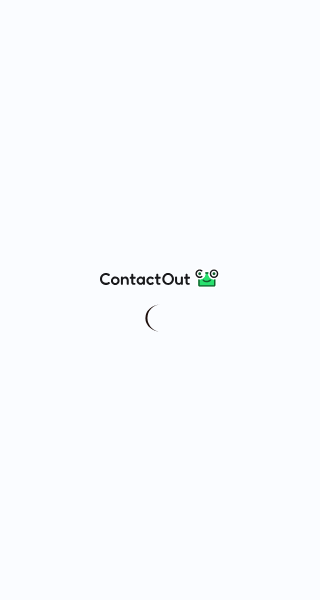 scroll, scrollTop: 0, scrollLeft: 0, axis: both 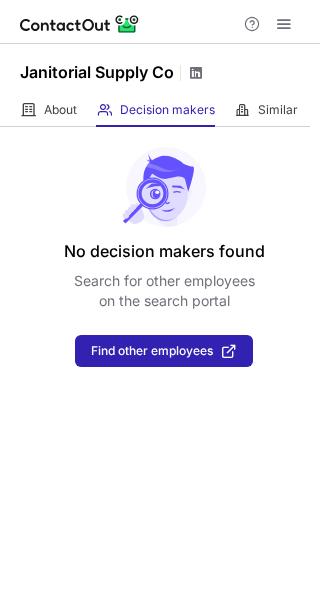 click at bounding box center [196, 73] 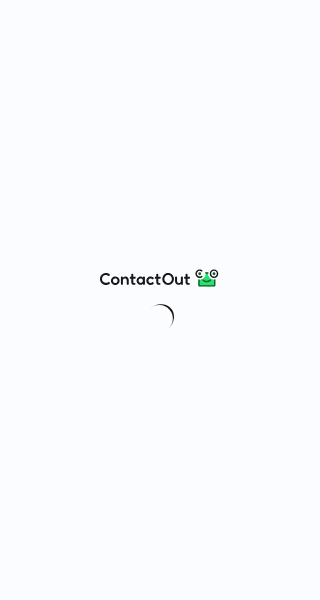 scroll, scrollTop: 0, scrollLeft: 0, axis: both 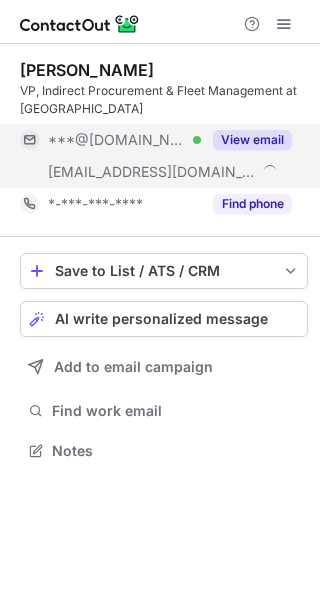 click on "View email" at bounding box center (252, 140) 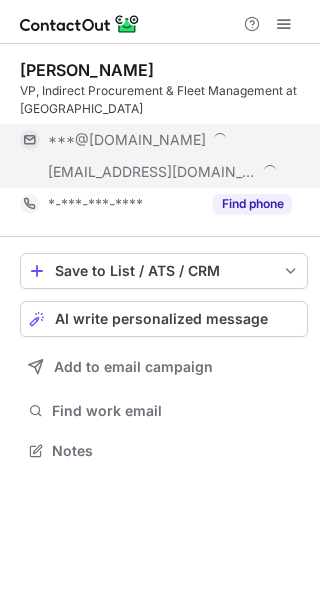 scroll, scrollTop: 10, scrollLeft: 10, axis: both 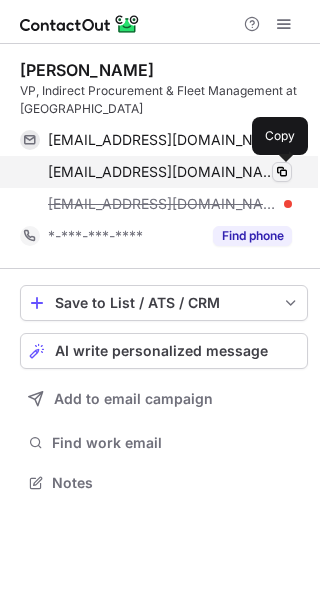 click at bounding box center [282, 172] 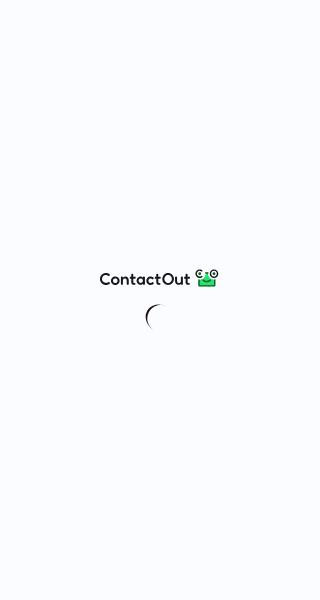 scroll, scrollTop: 0, scrollLeft: 0, axis: both 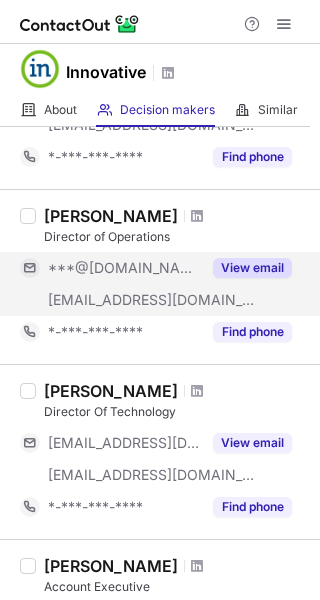 click on "View email" at bounding box center [252, 268] 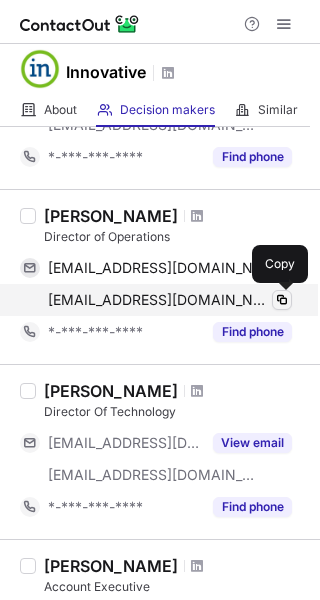 click at bounding box center (282, 300) 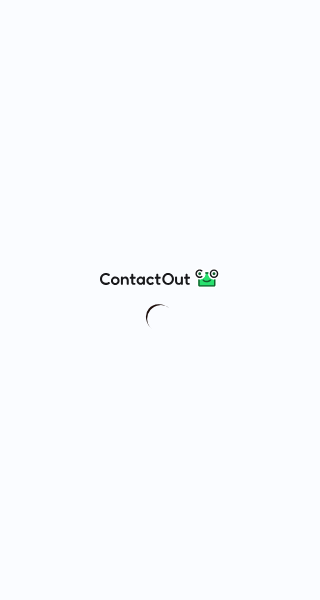 scroll, scrollTop: 0, scrollLeft: 0, axis: both 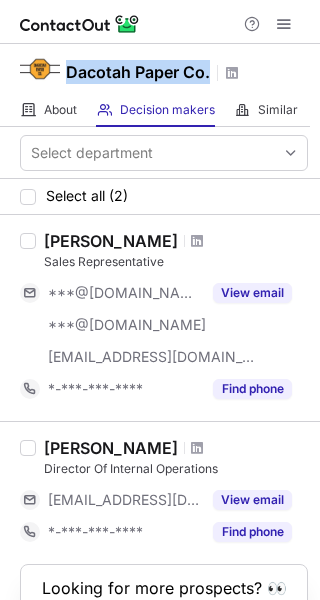 drag, startPoint x: 63, startPoint y: 75, endPoint x: 215, endPoint y: 77, distance: 152.01315 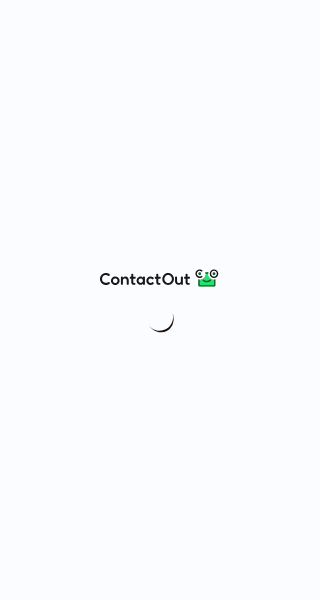 scroll, scrollTop: 0, scrollLeft: 0, axis: both 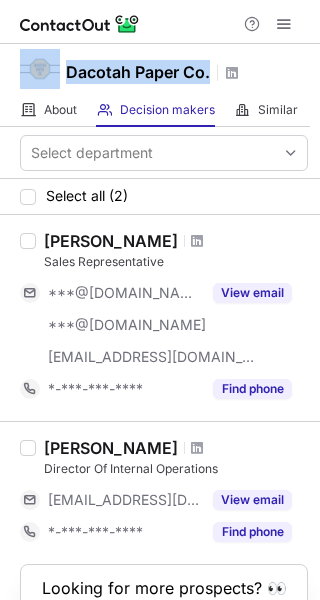 drag, startPoint x: 219, startPoint y: 72, endPoint x: 44, endPoint y: 61, distance: 175.34537 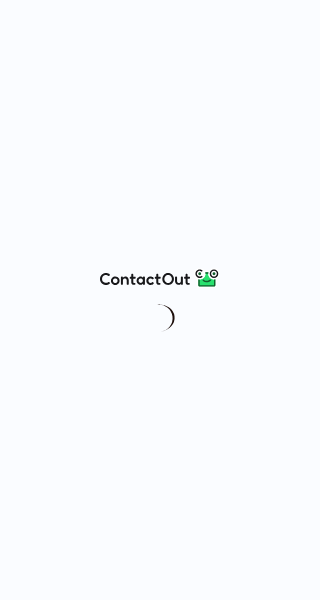 scroll, scrollTop: 0, scrollLeft: 0, axis: both 